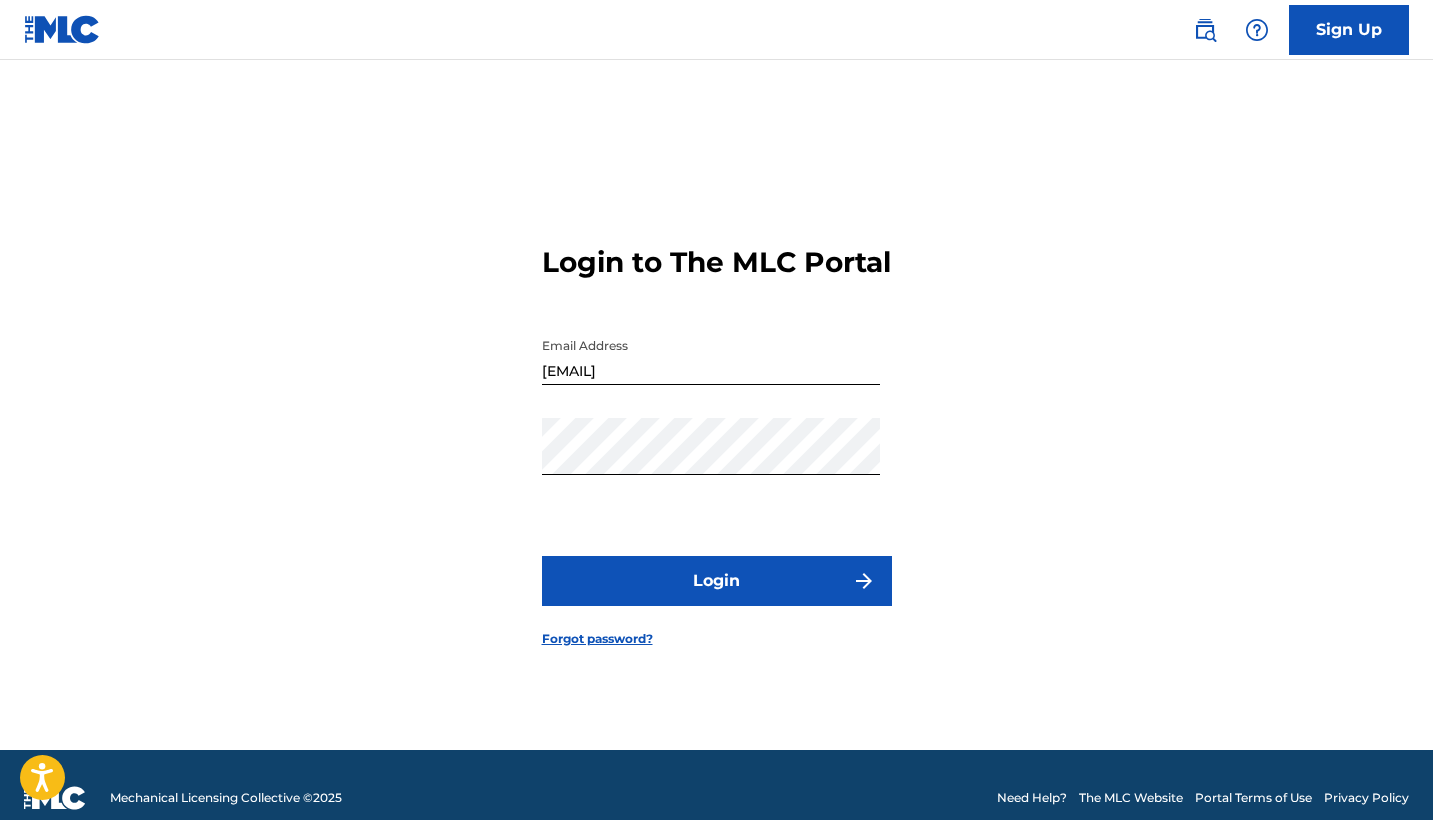 scroll, scrollTop: 26, scrollLeft: 0, axis: vertical 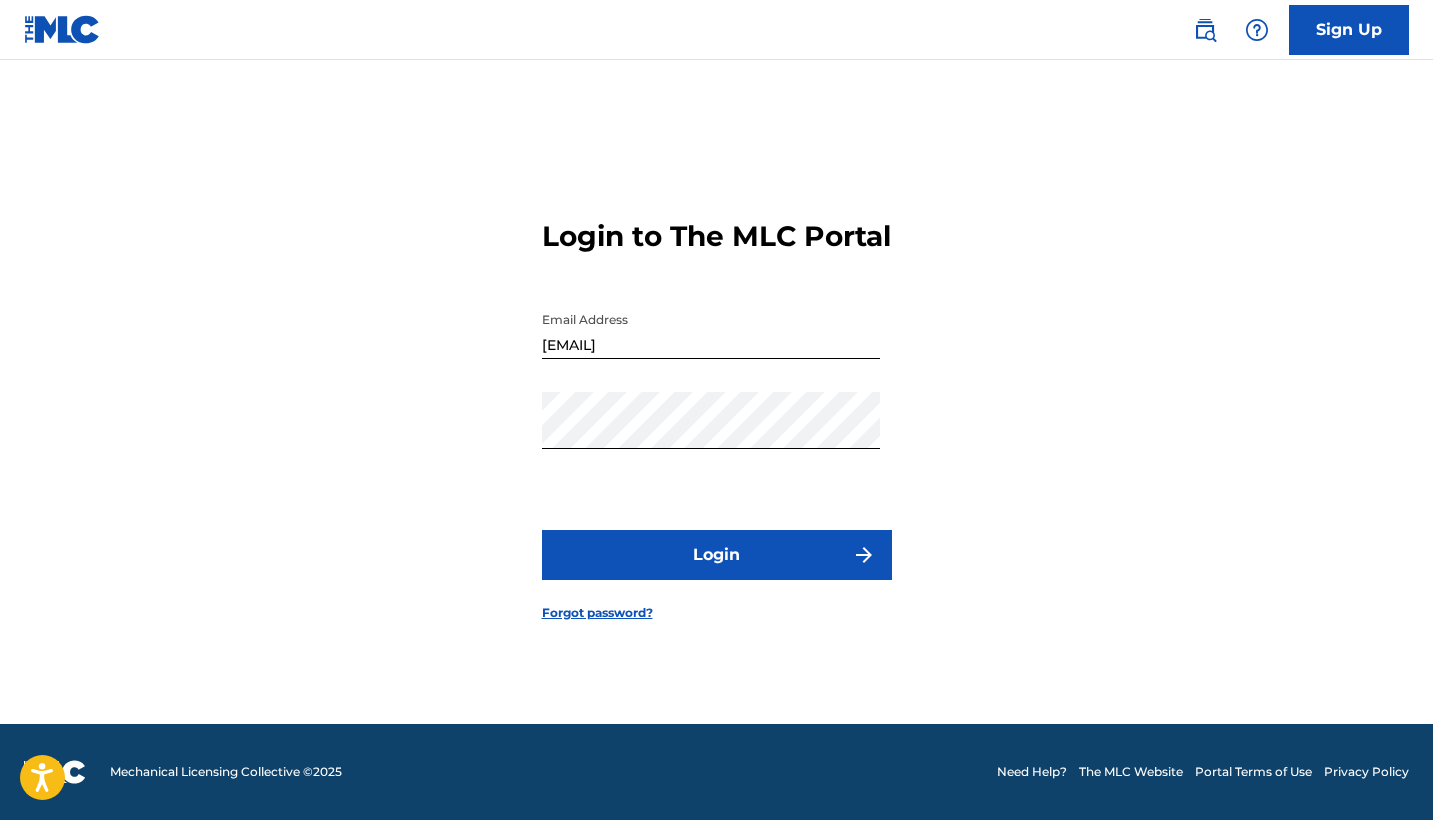 click on "Login" at bounding box center (717, 555) 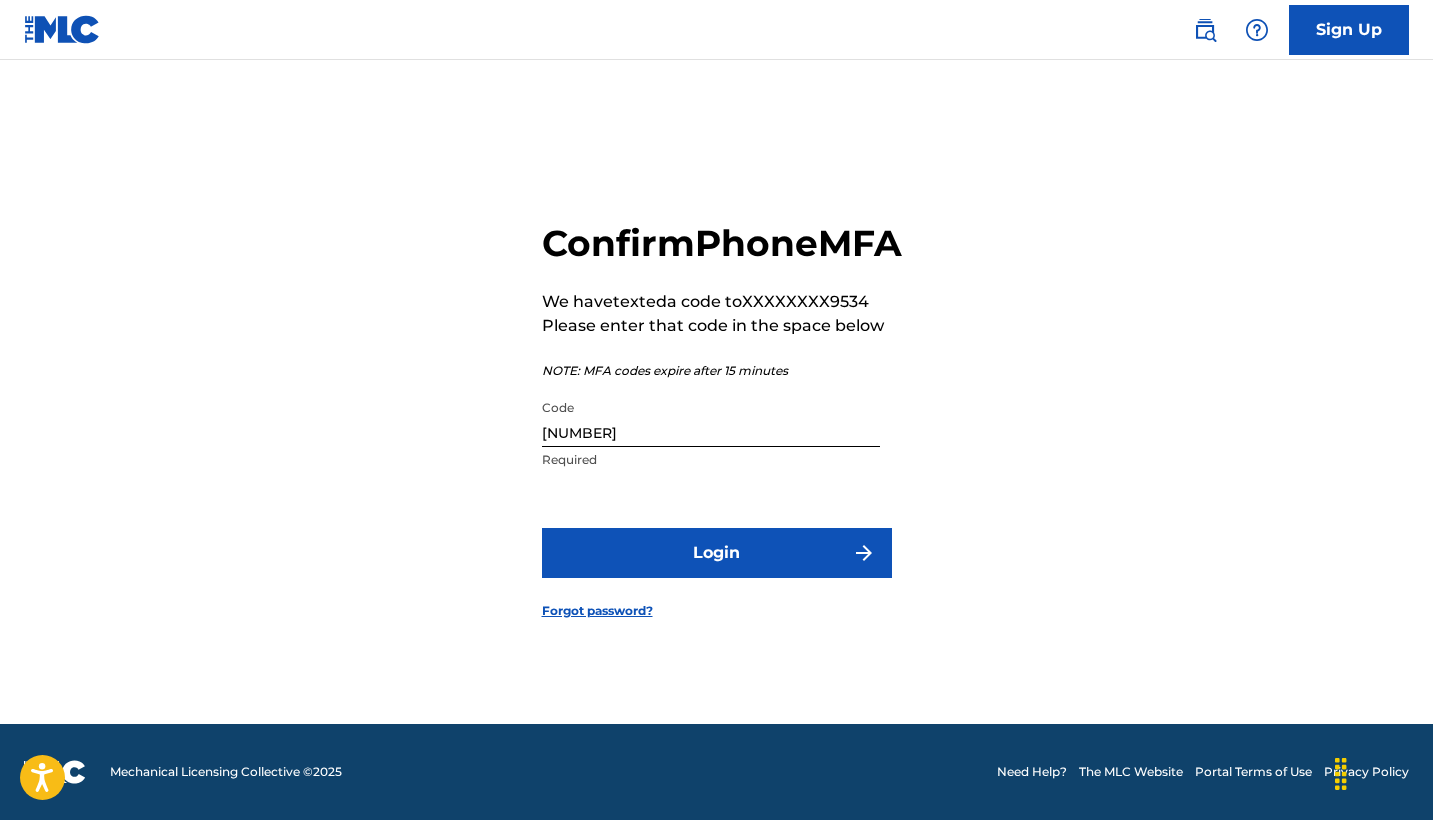 click on "[NUMBER]" at bounding box center (711, 418) 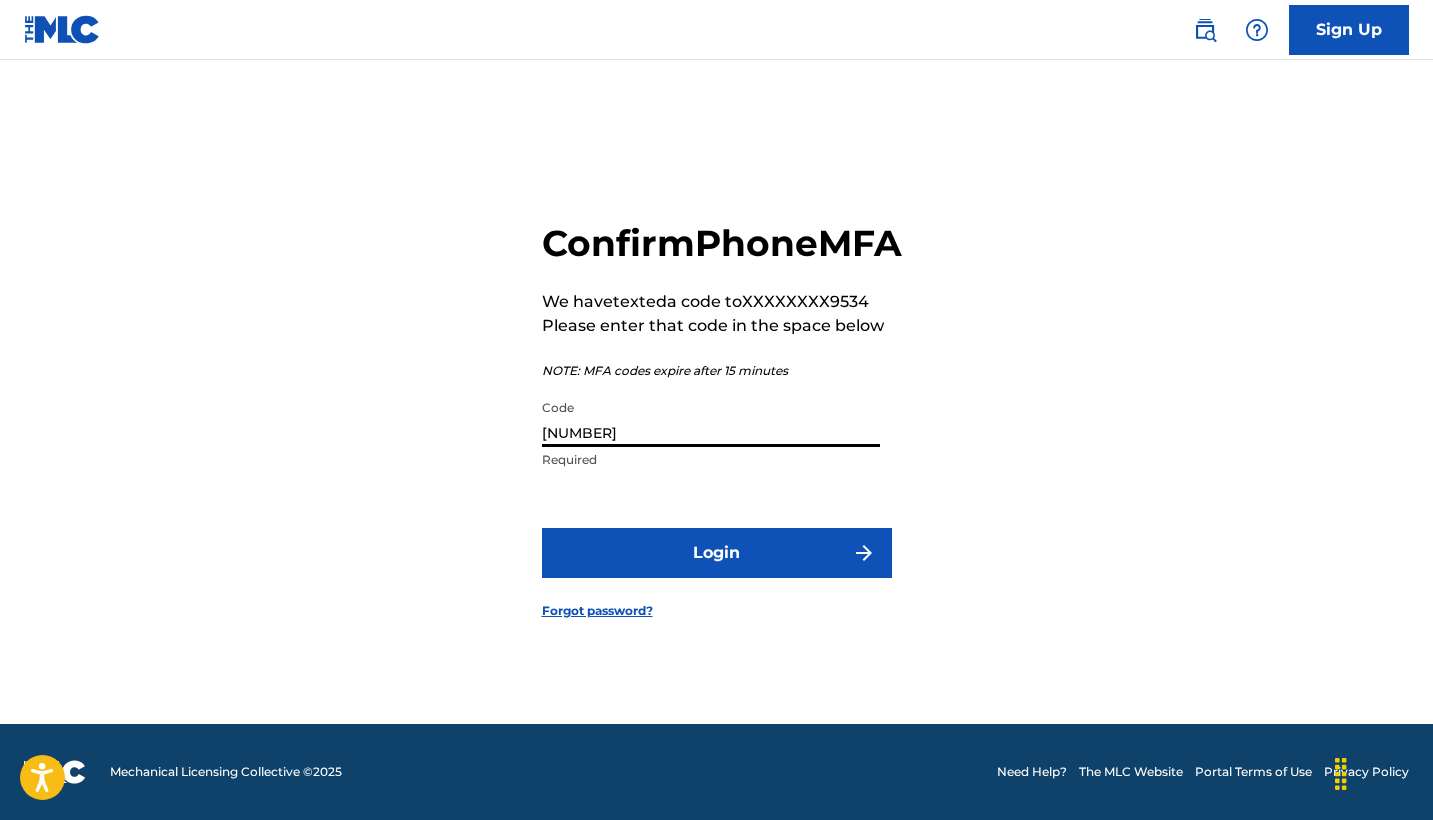 click on "[NUMBER]" at bounding box center (711, 418) 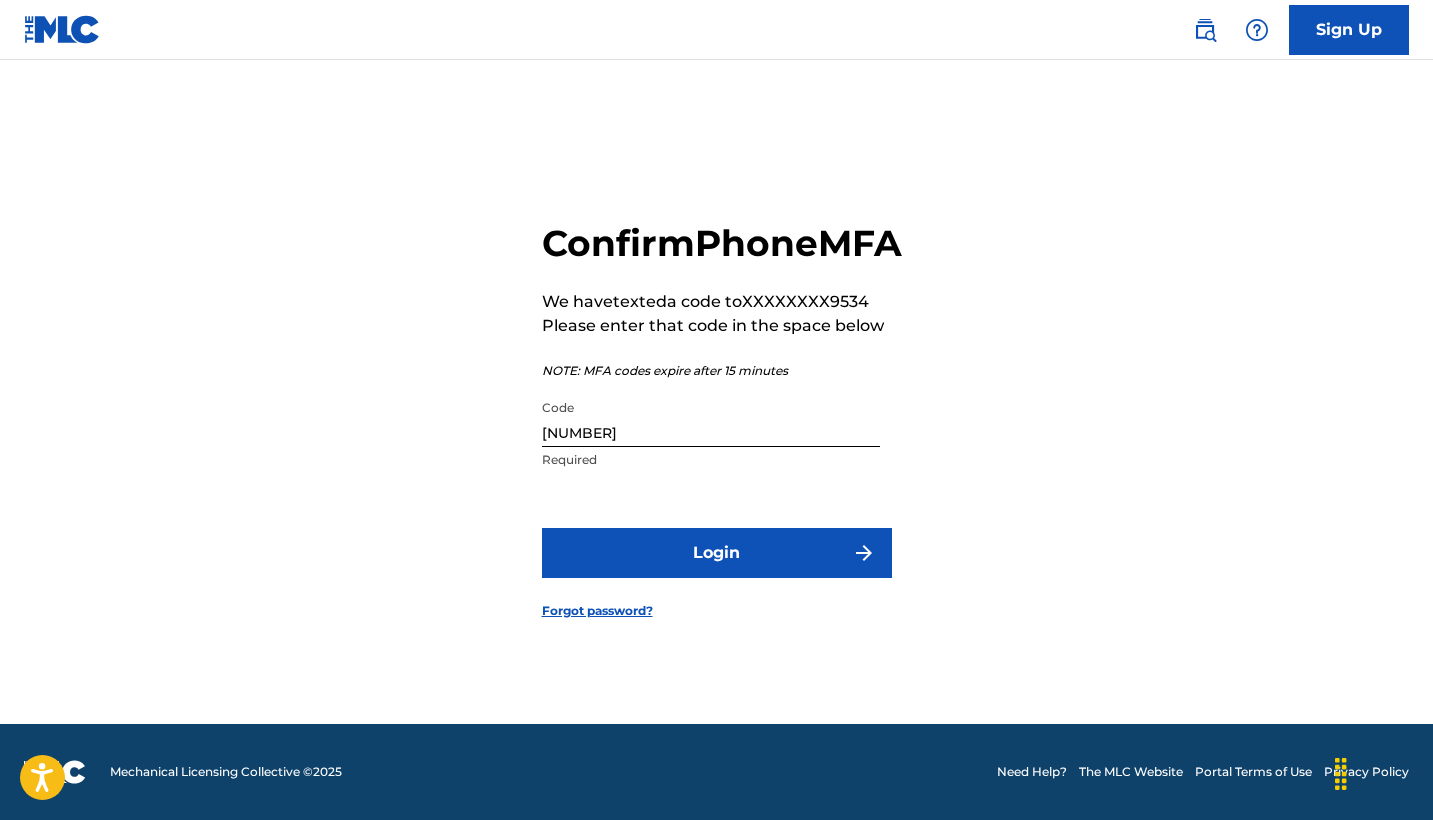 click on "Login" at bounding box center (717, 553) 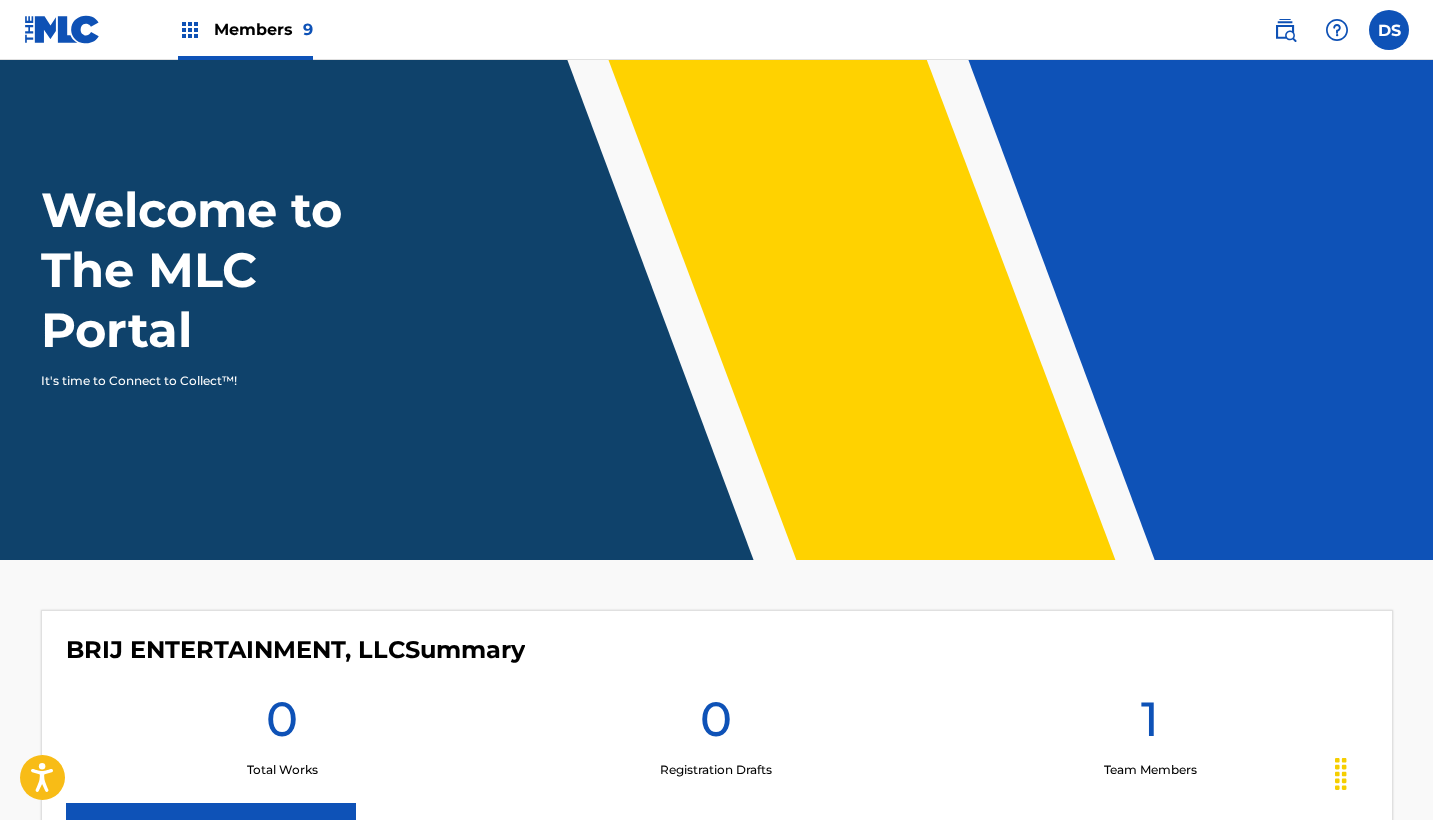 scroll, scrollTop: 0, scrollLeft: 0, axis: both 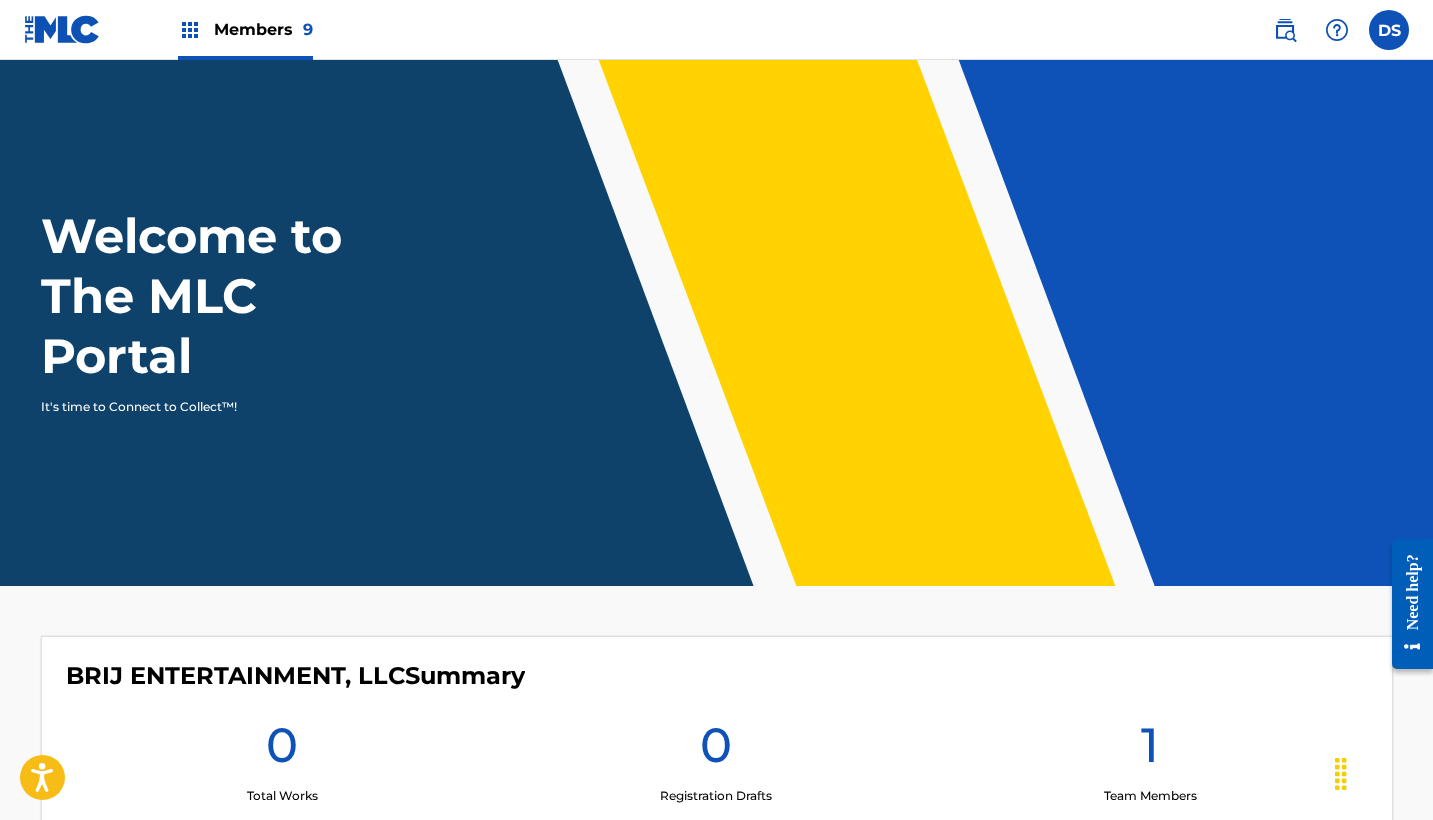 click at bounding box center (190, 30) 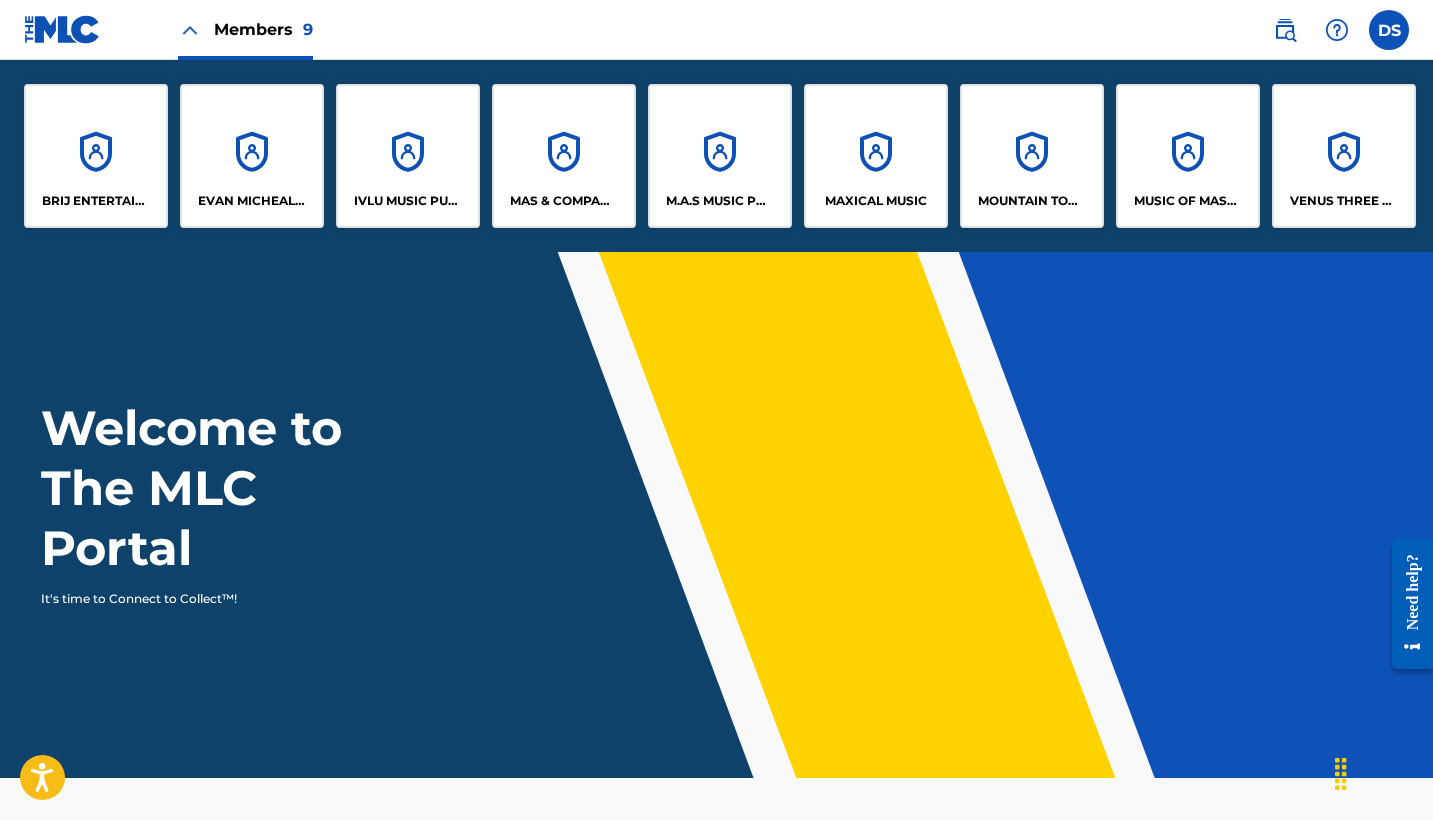 click on "M.A.S MUSIC PUBLISHING TOO" at bounding box center (720, 156) 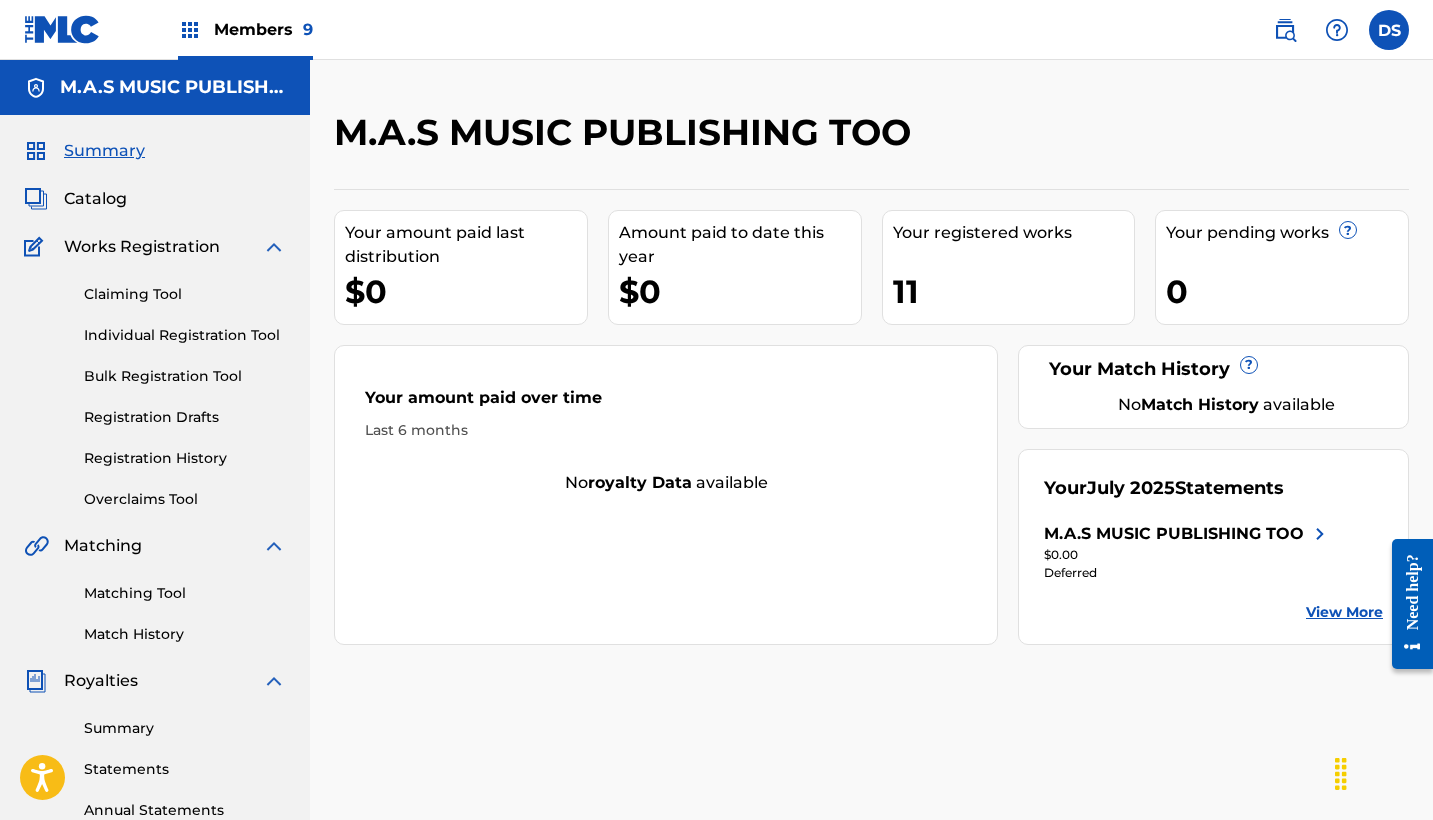 click on "Individual Registration Tool" at bounding box center (185, 335) 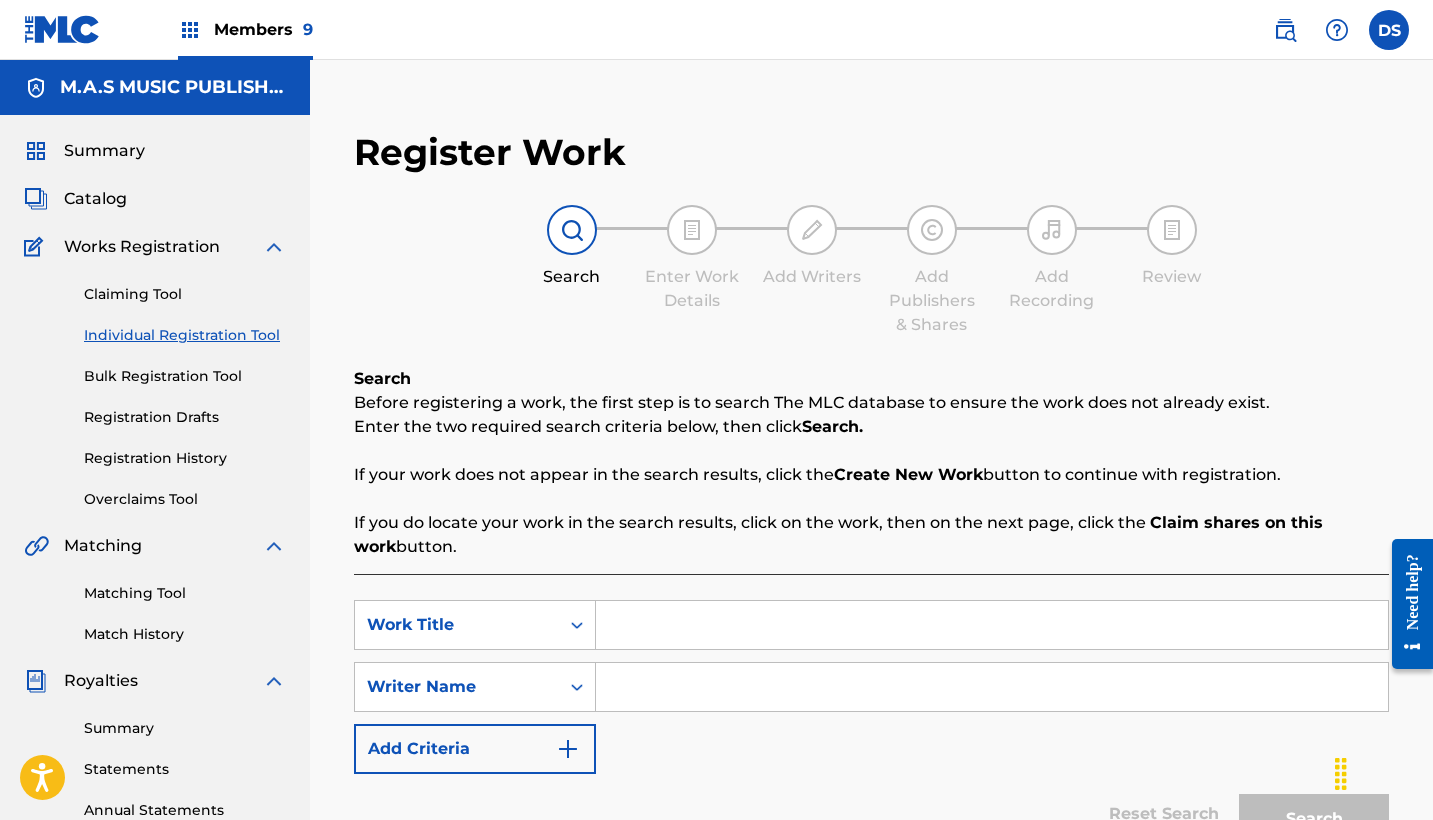click on "Catalog" at bounding box center (95, 199) 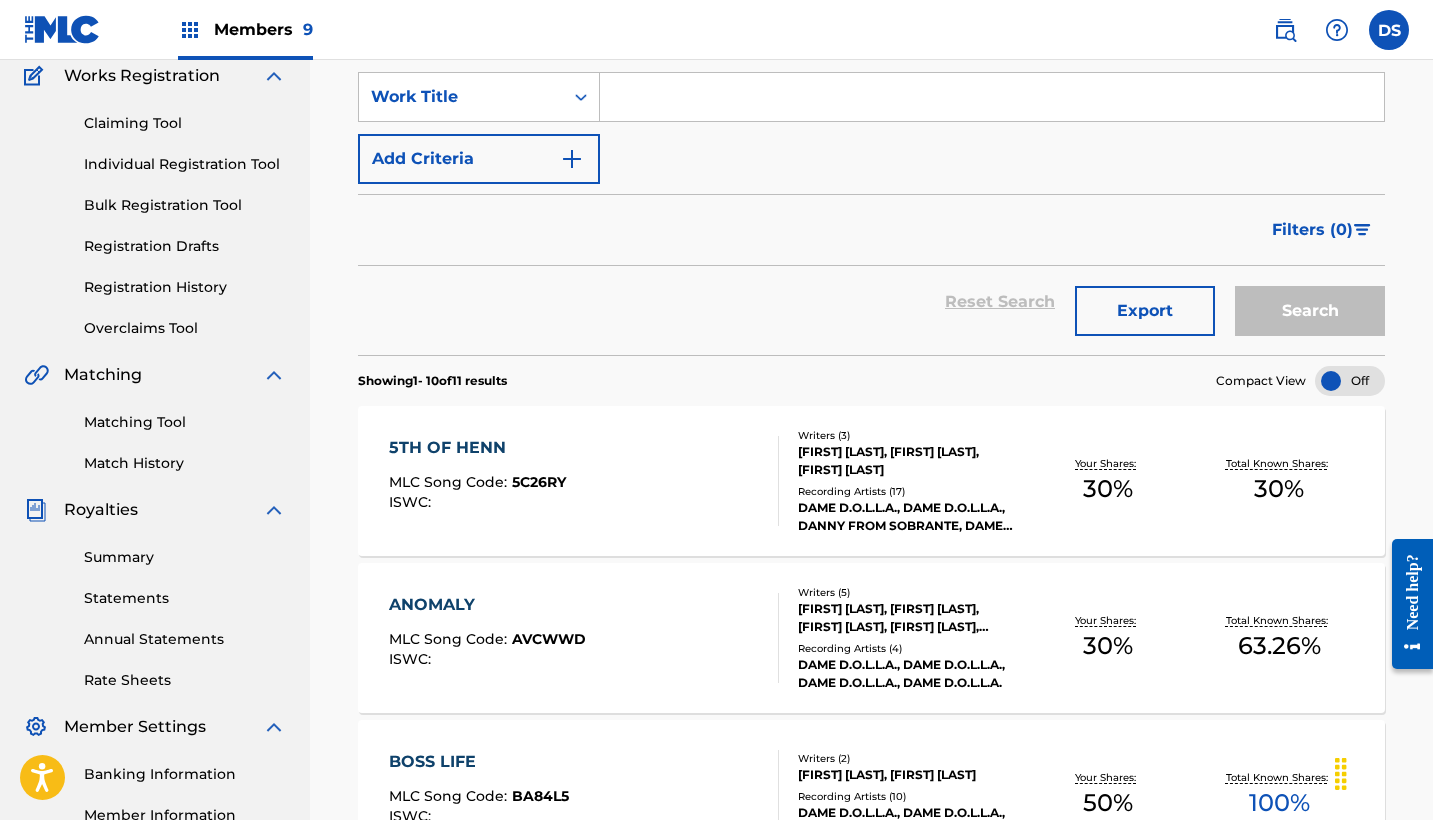 scroll, scrollTop: 185, scrollLeft: 0, axis: vertical 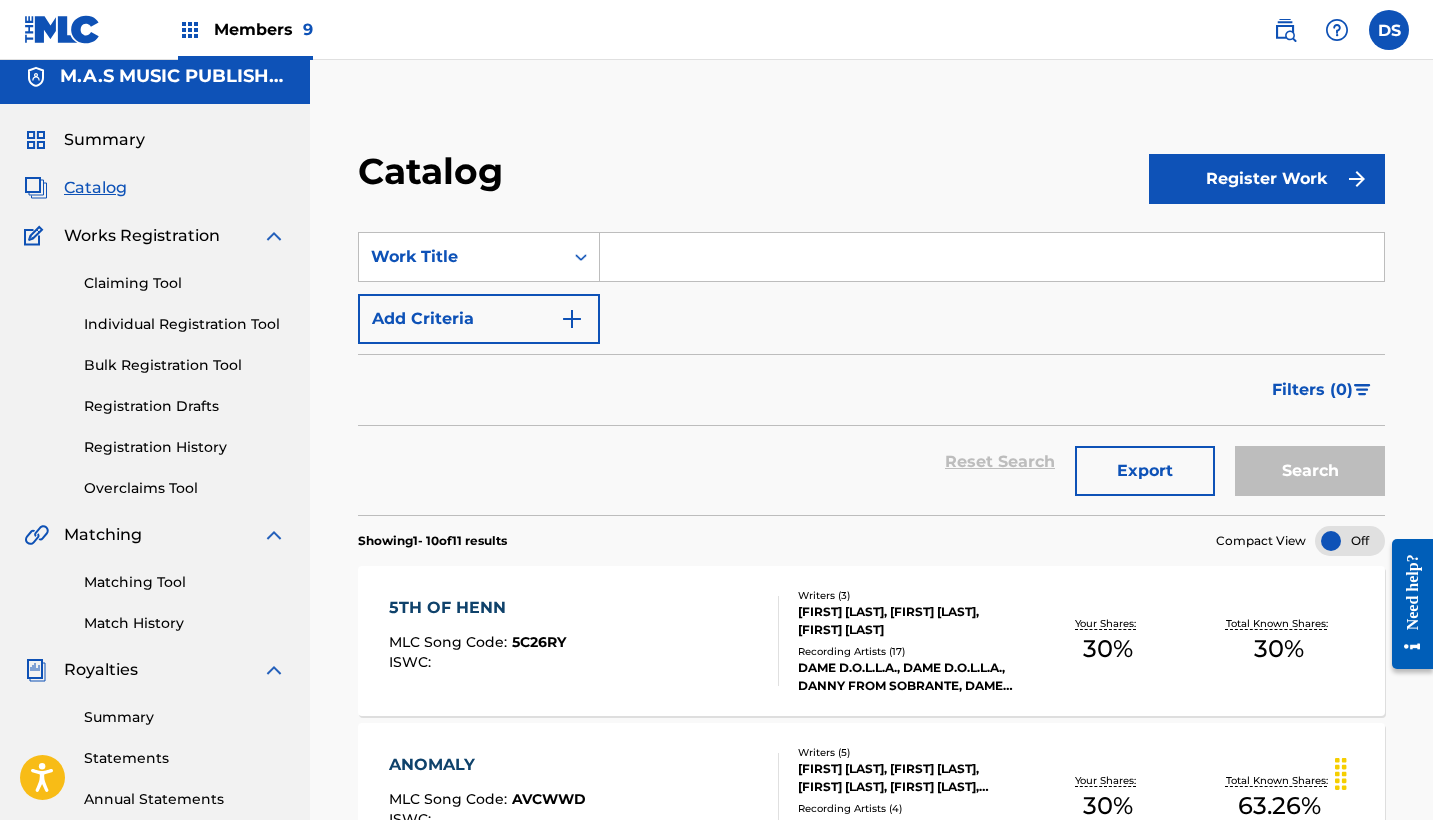 click on "Registration History" at bounding box center (185, 447) 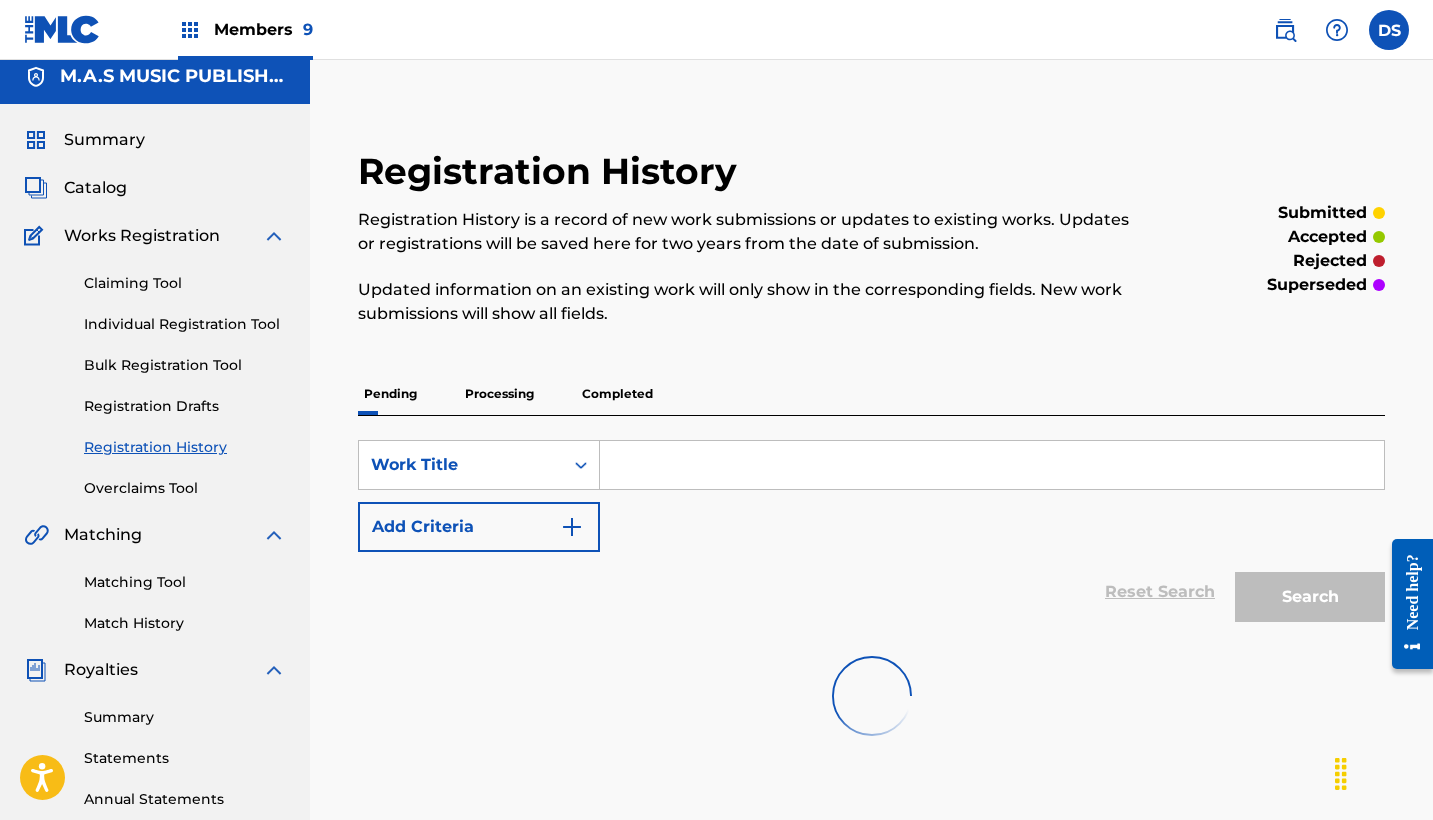 scroll, scrollTop: 0, scrollLeft: 0, axis: both 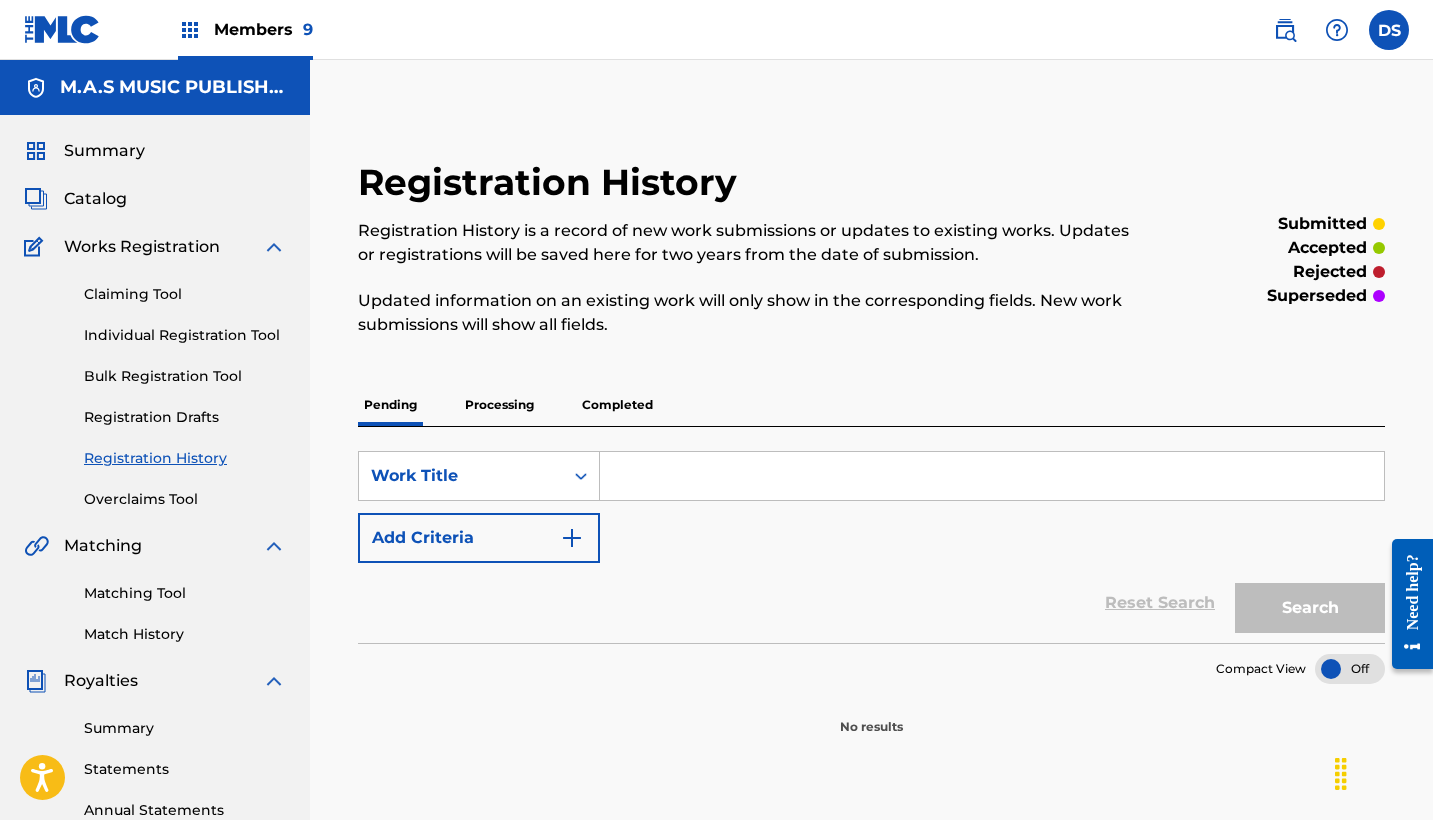 click on "Processing" at bounding box center [499, 405] 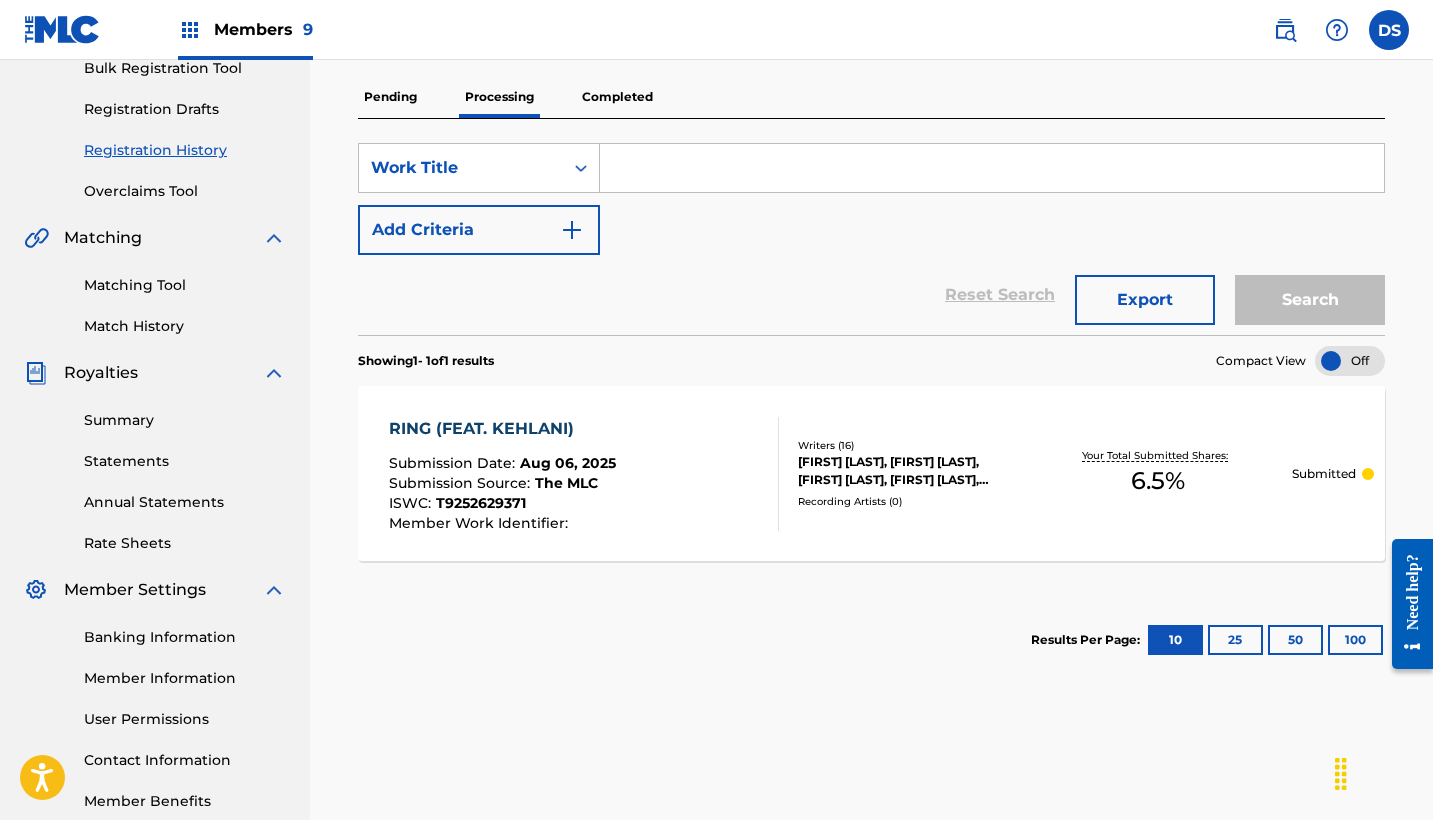 scroll, scrollTop: 310, scrollLeft: 0, axis: vertical 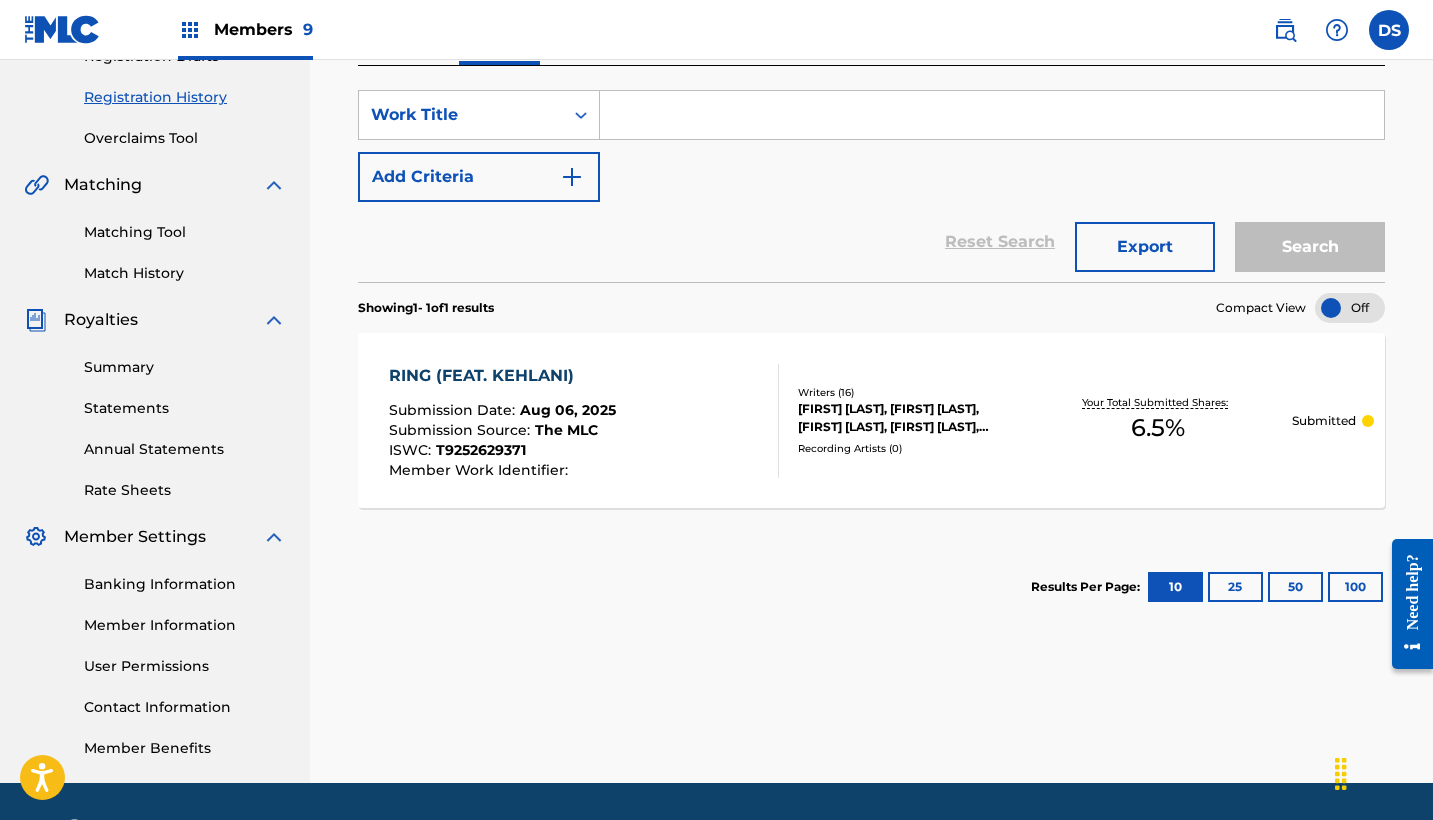 click on "RING (FEAT. KEHLANI)" at bounding box center [502, 376] 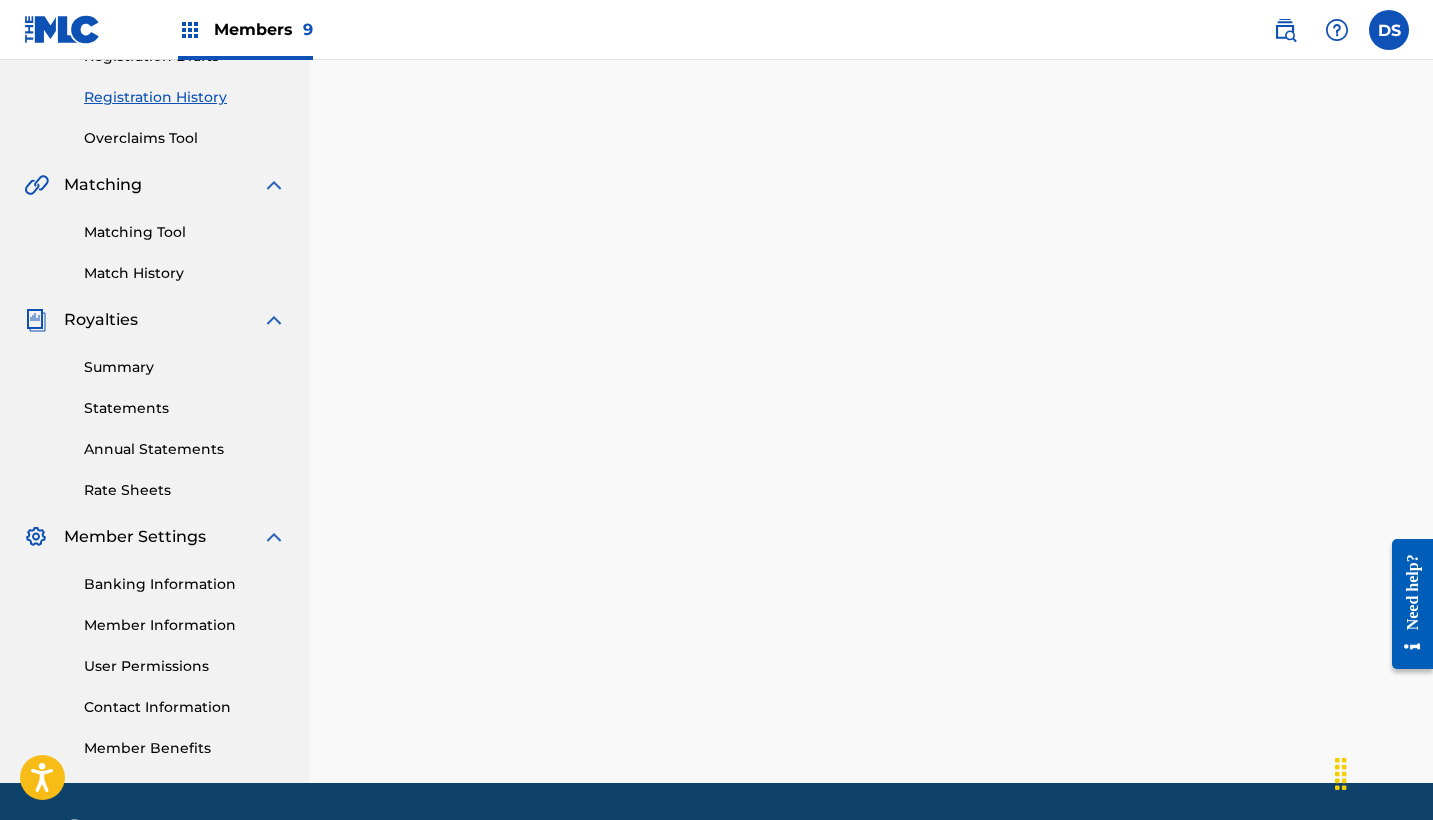 scroll, scrollTop: 0, scrollLeft: 0, axis: both 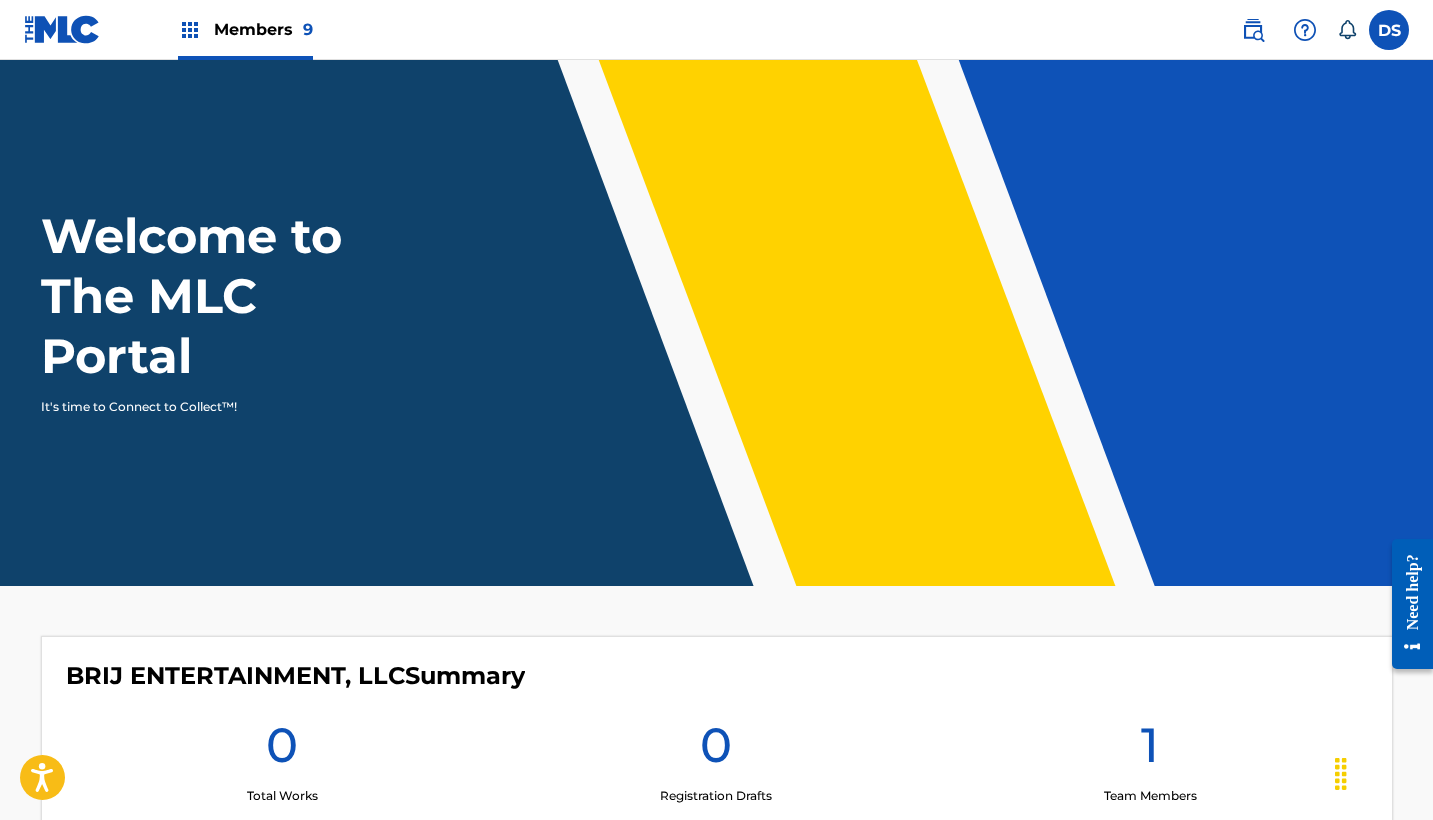 click at bounding box center (190, 30) 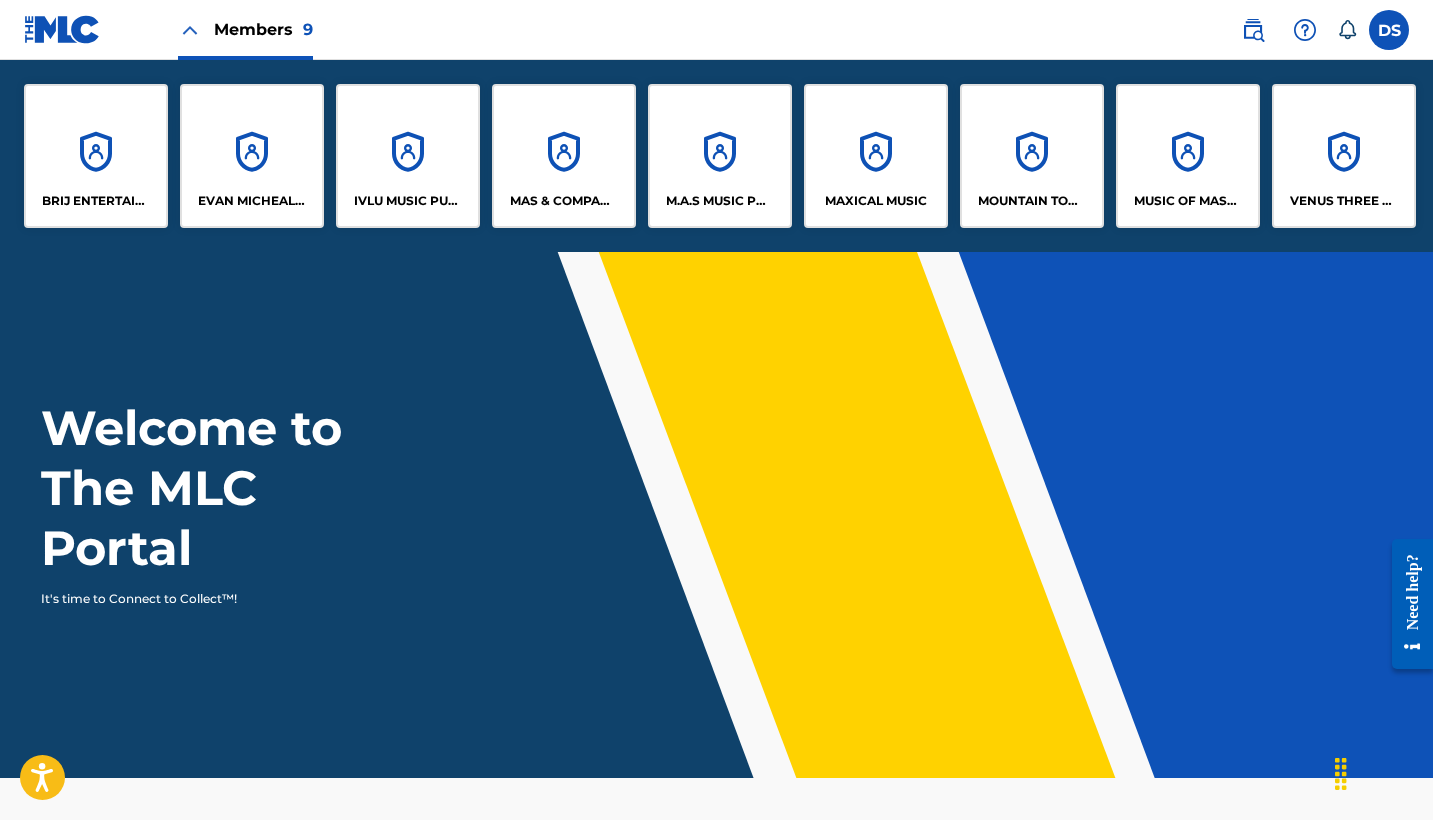 click at bounding box center (190, 30) 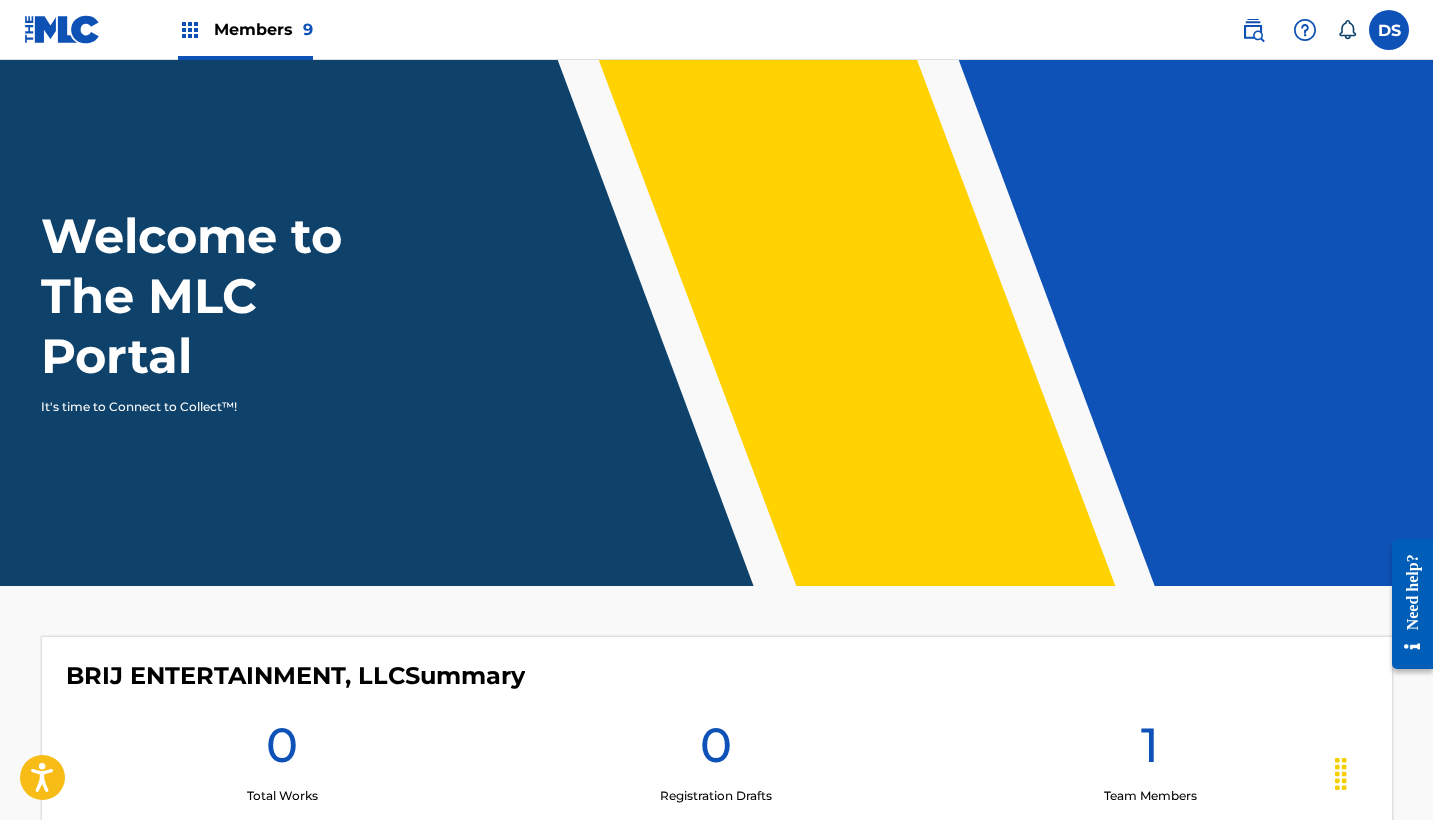 click at bounding box center (190, 30) 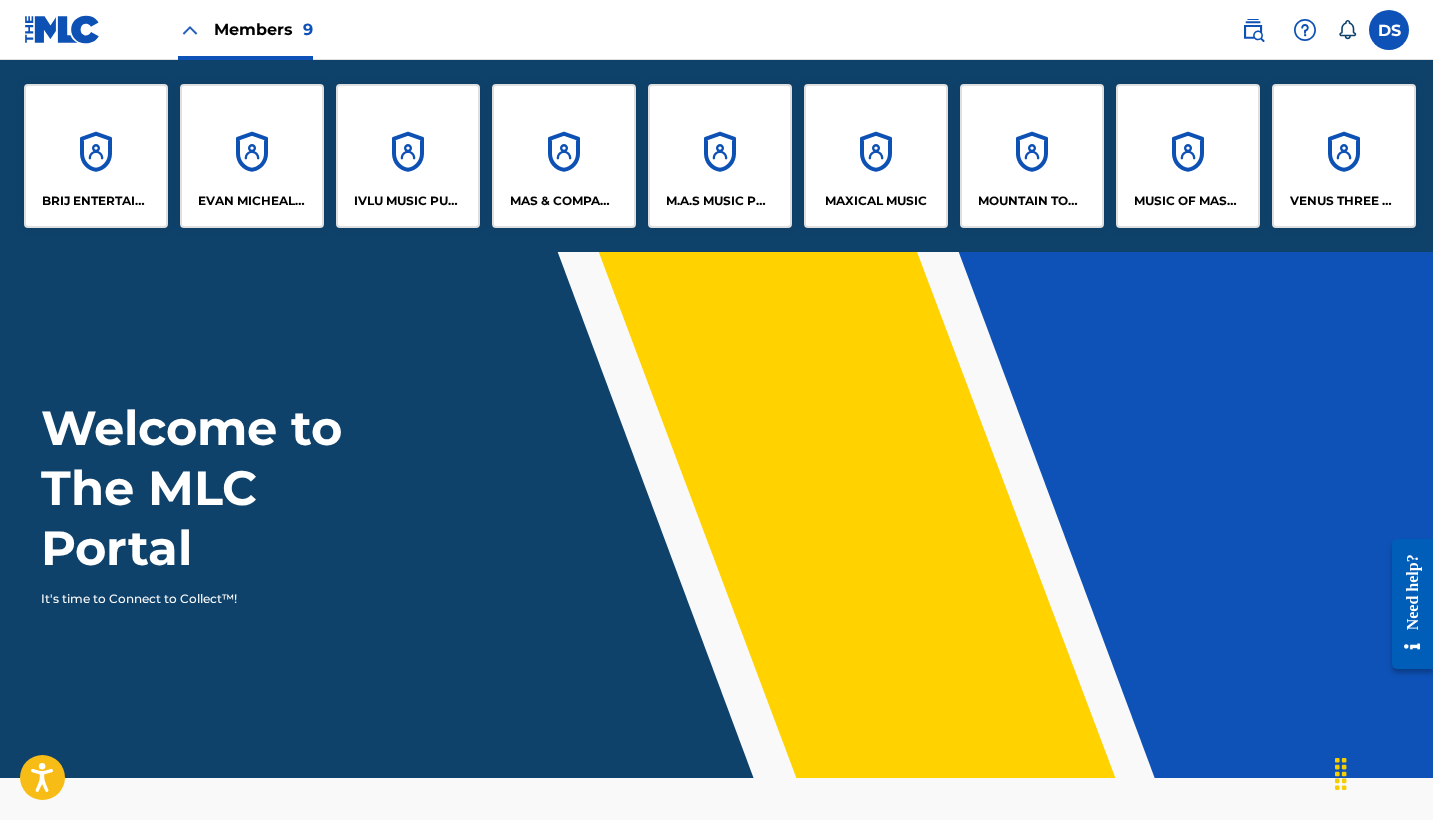 click on "M.A.S MUSIC PUBLISHING TOO" at bounding box center (720, 156) 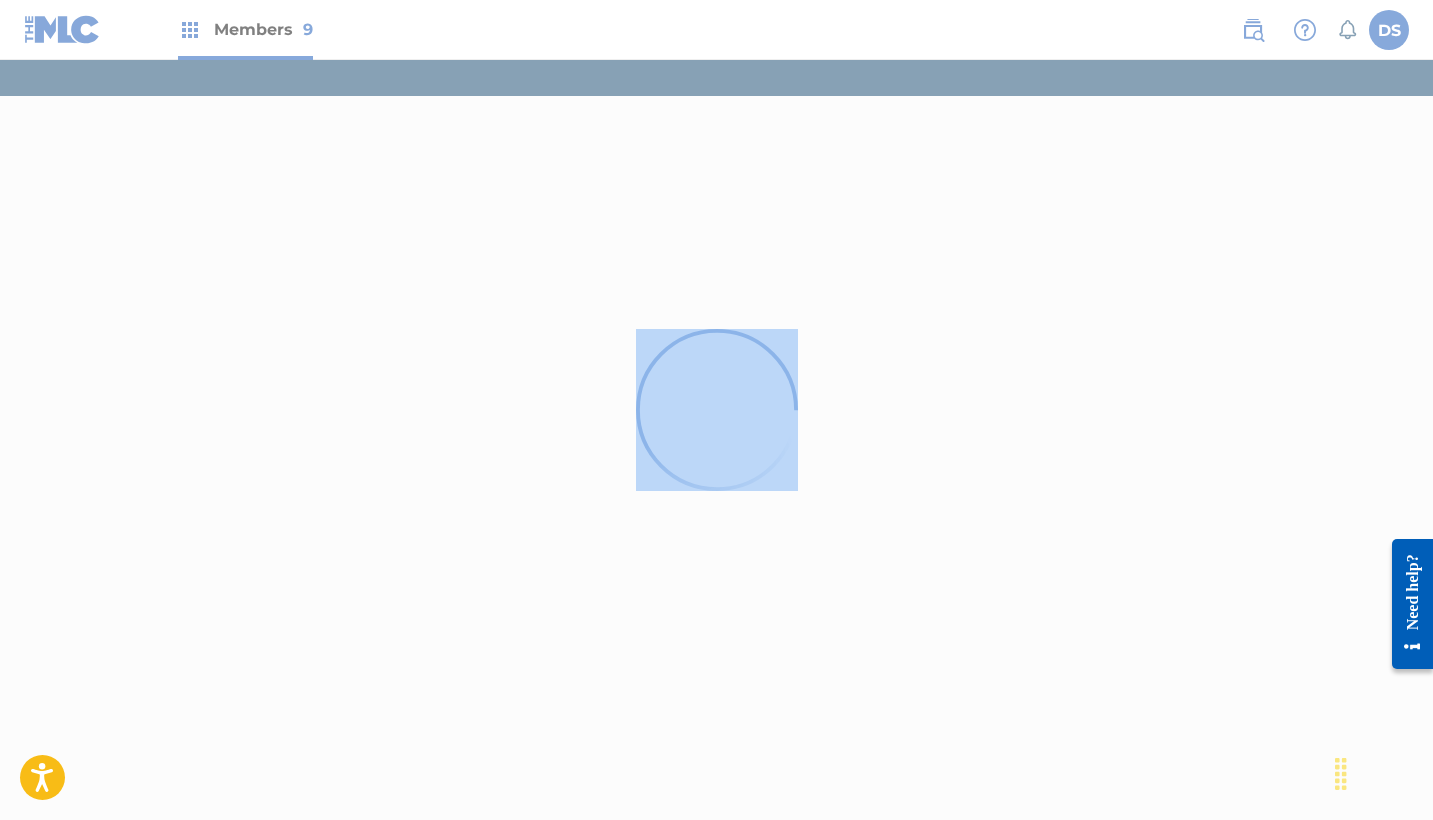 click at bounding box center [716, 410] 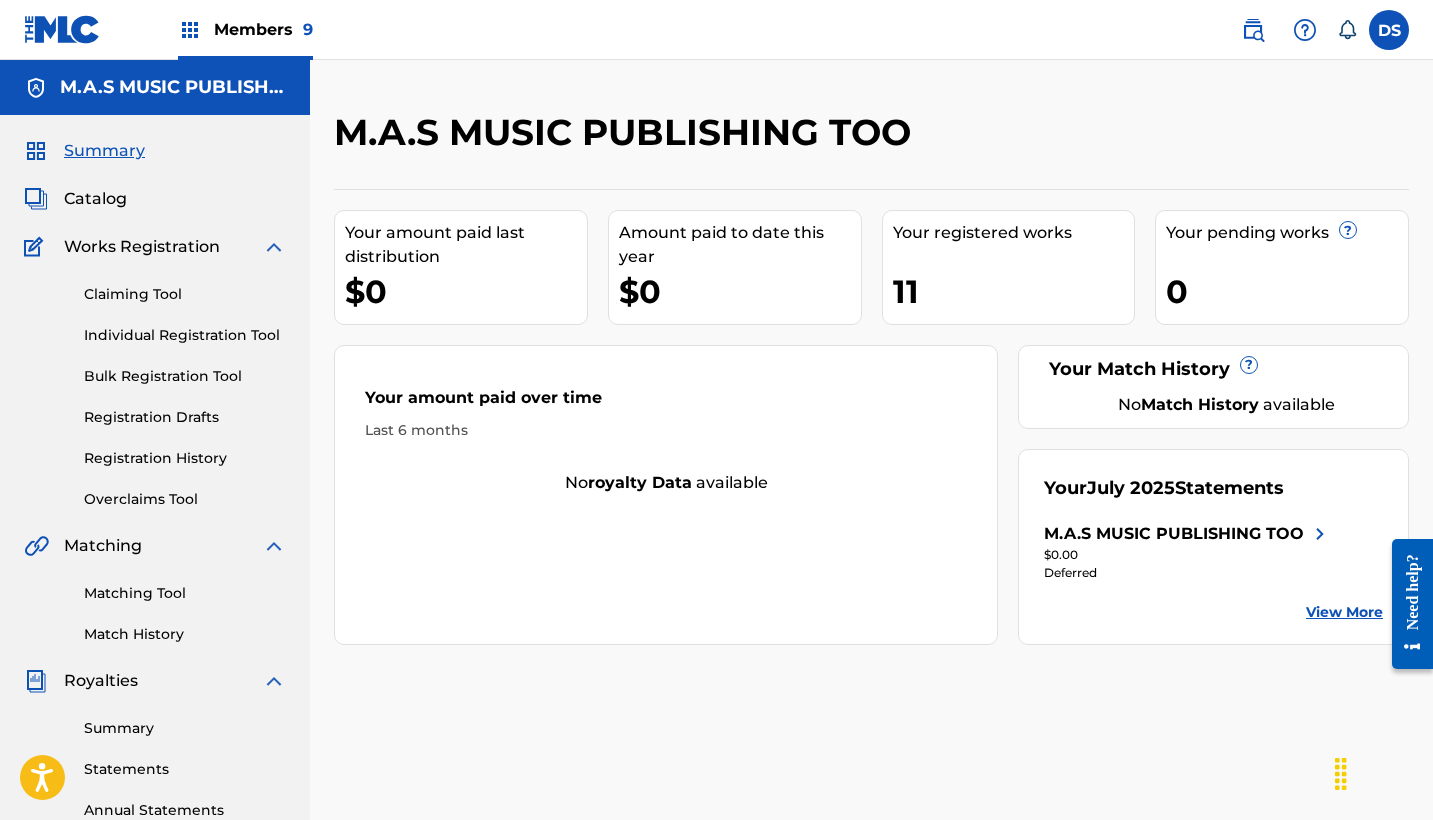 click on "Individual Registration Tool" at bounding box center [185, 335] 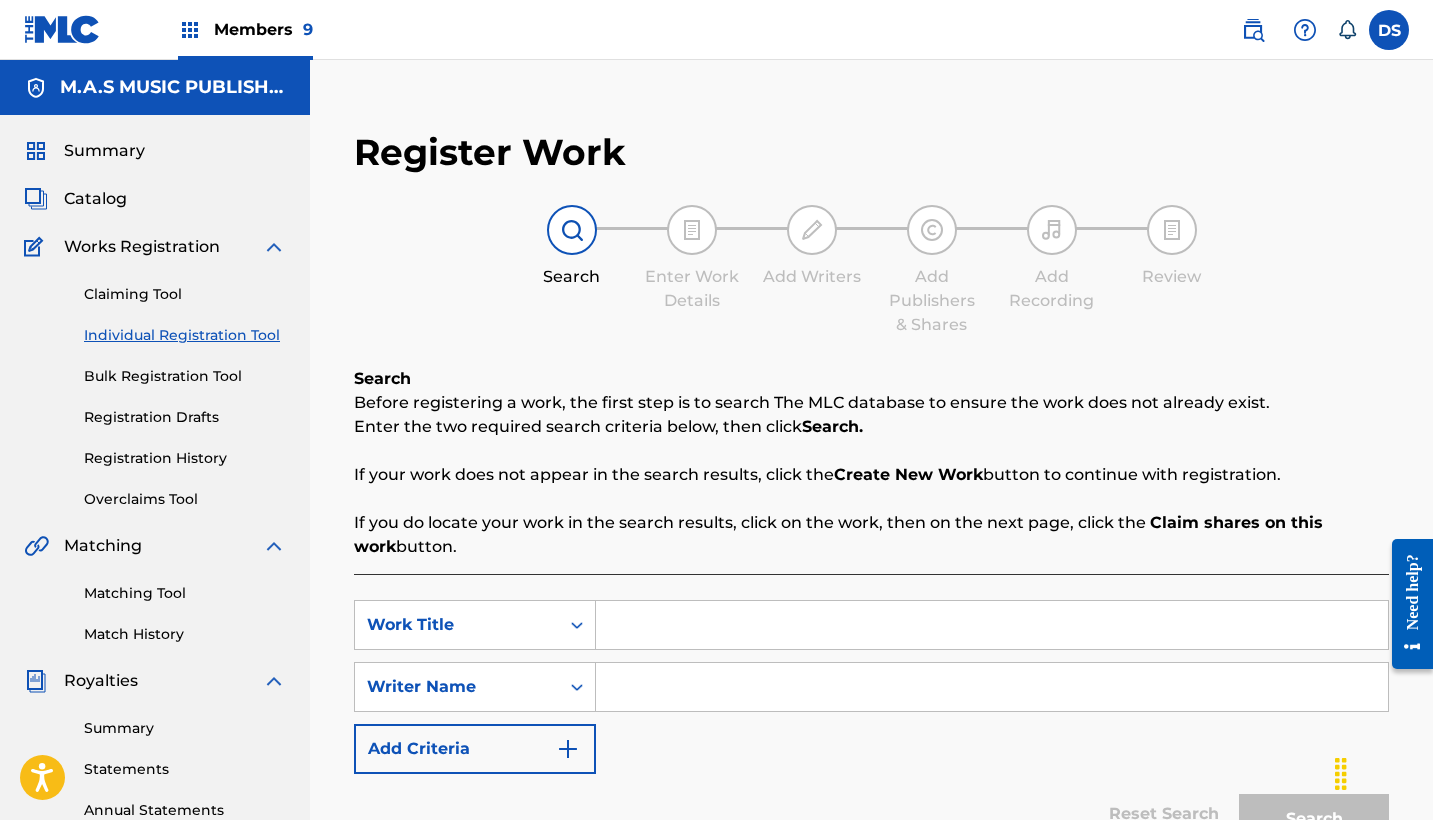 click at bounding box center [992, 625] 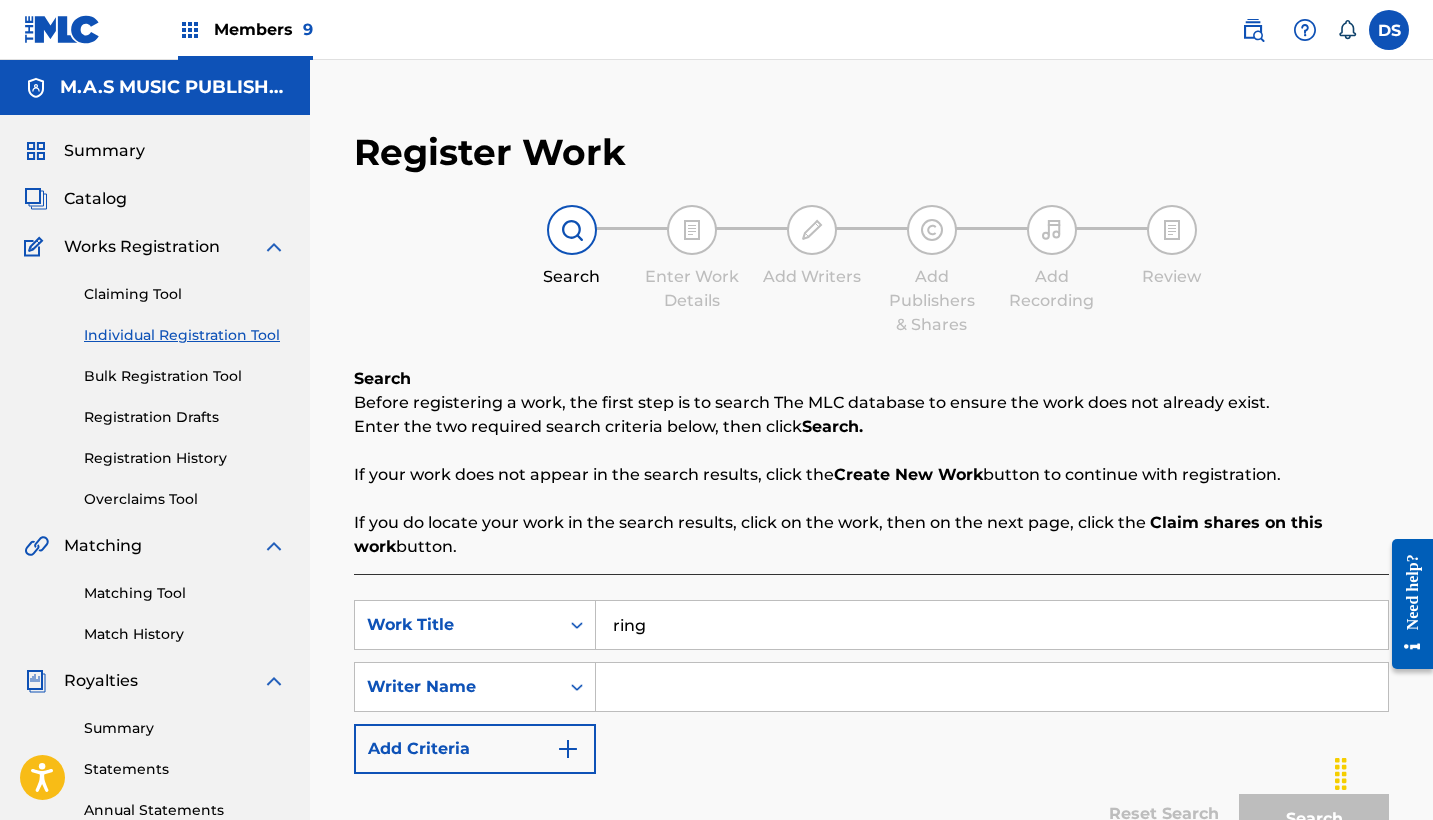type on "ring" 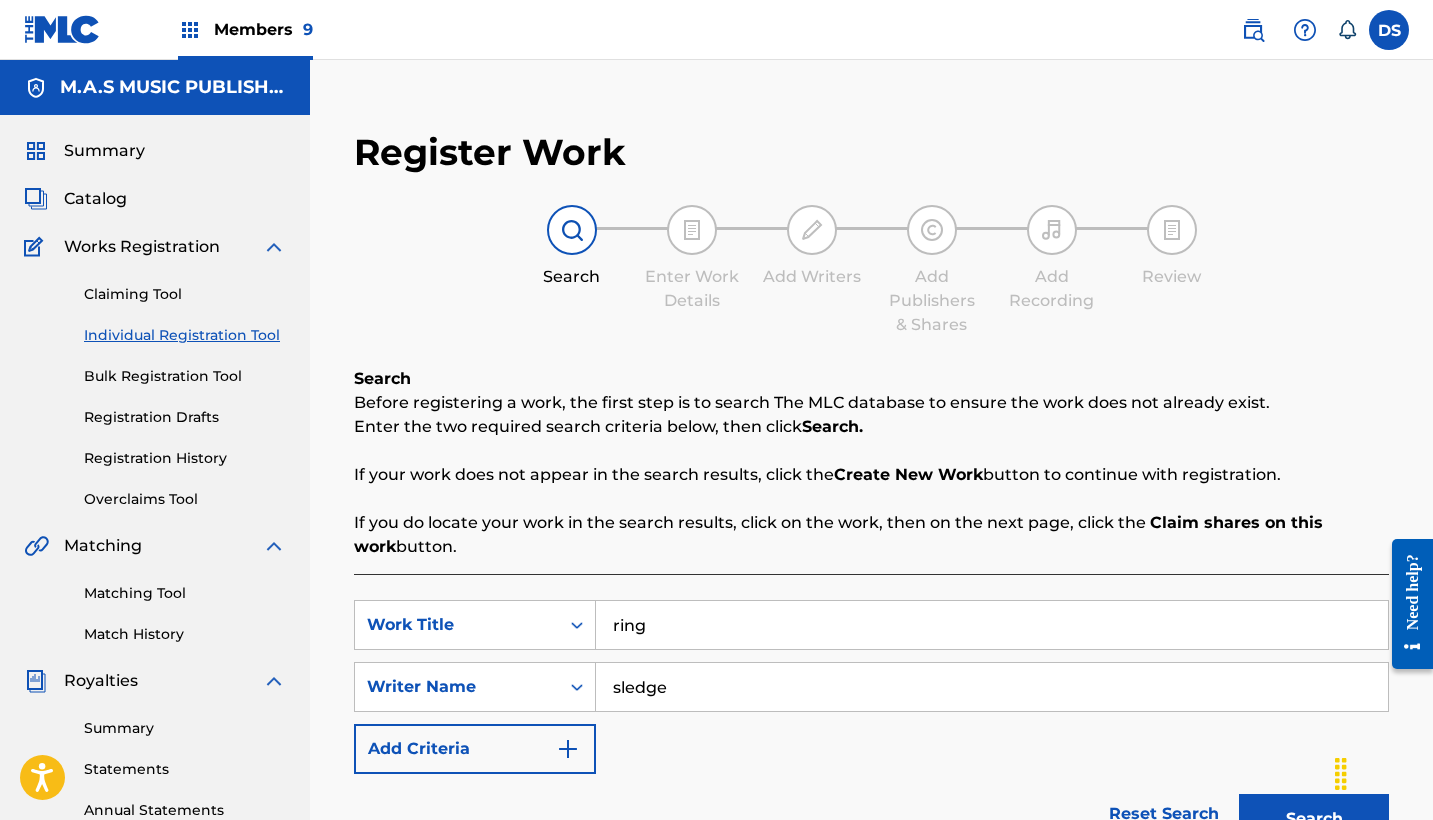 type on "sledge" 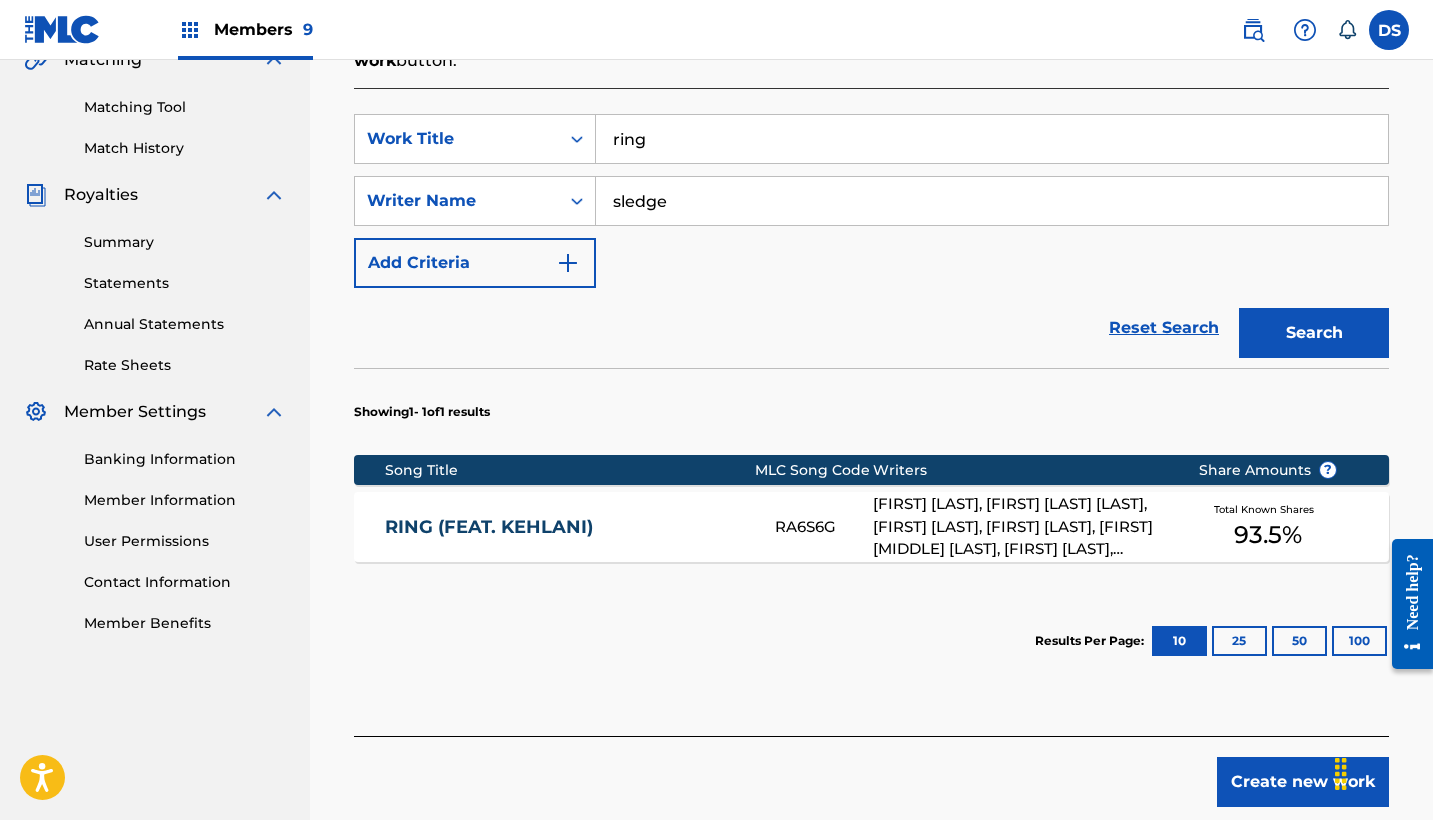 scroll, scrollTop: 488, scrollLeft: 0, axis: vertical 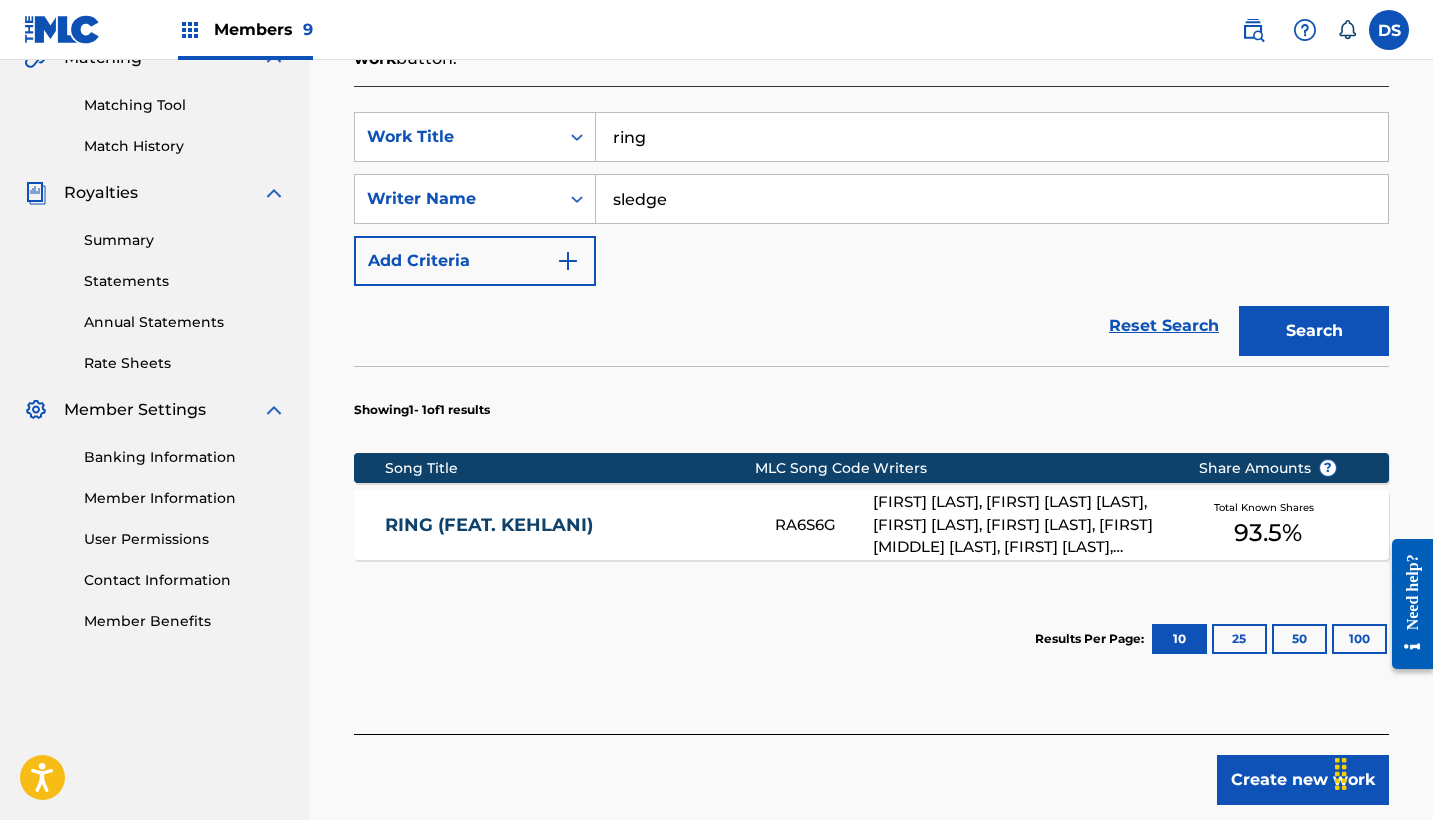 click on "RING (FEAT. KEHLANI)" at bounding box center [566, 525] 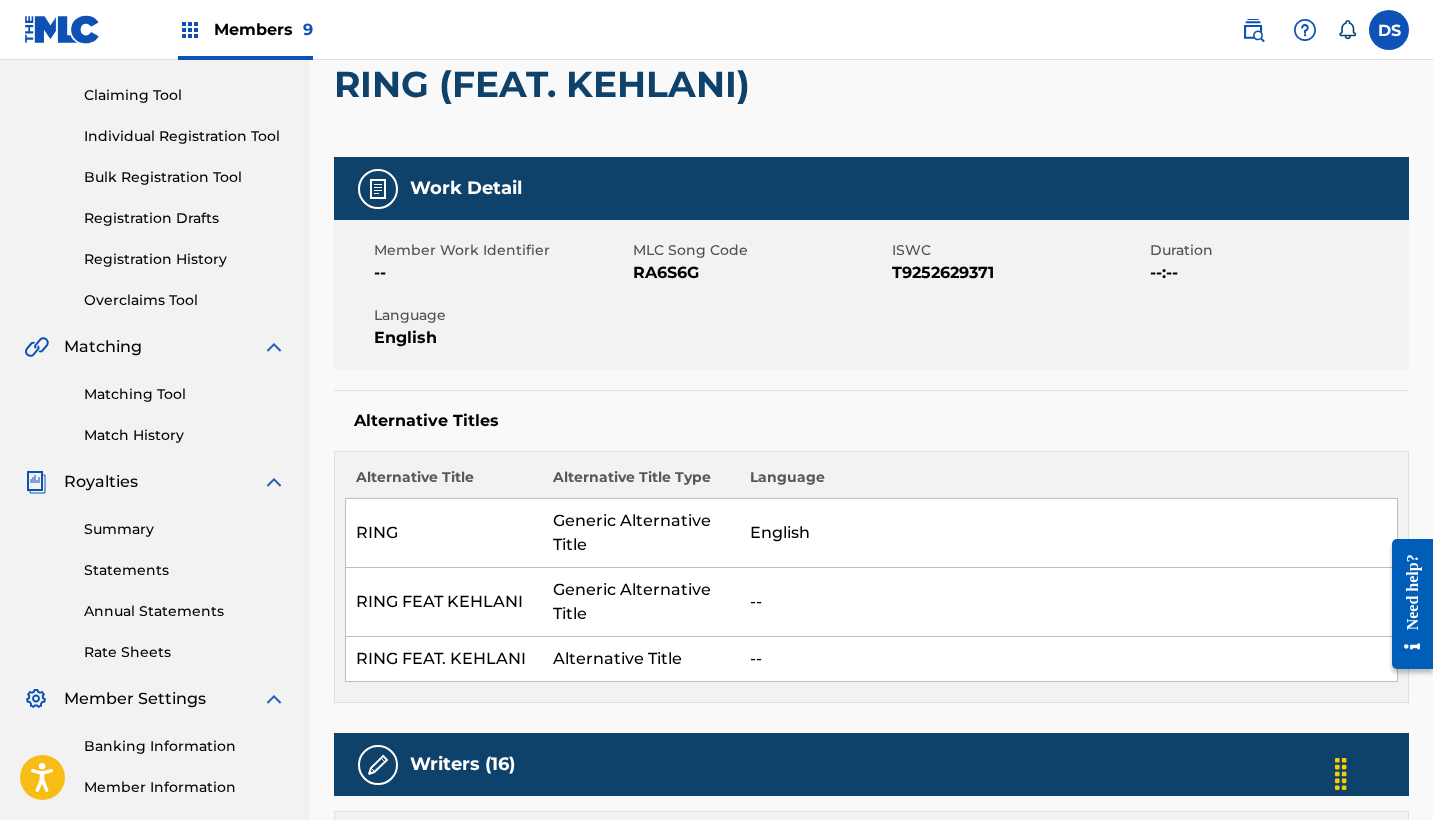 scroll, scrollTop: 0, scrollLeft: 0, axis: both 